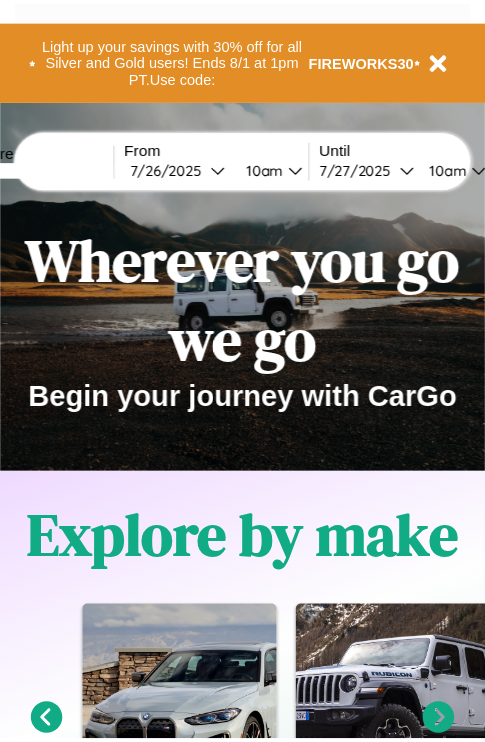 scroll, scrollTop: 0, scrollLeft: 0, axis: both 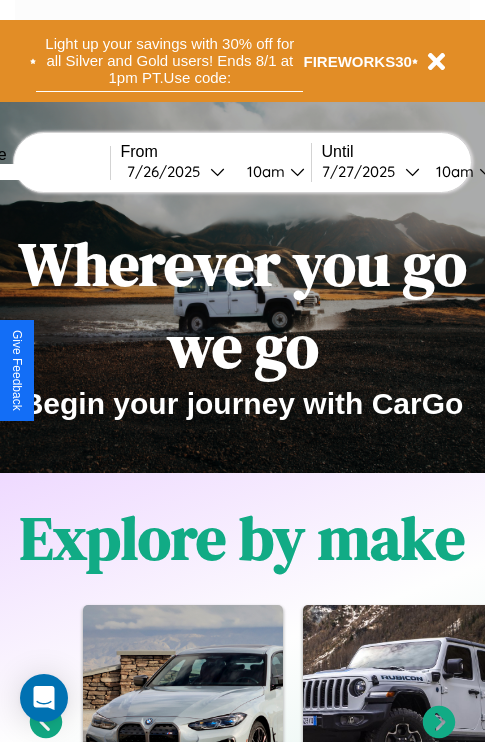 click on "Light up your savings with 30% off for all Silver and Gold users! Ends 8/1 at 1pm PT.  Use code:" at bounding box center (169, 61) 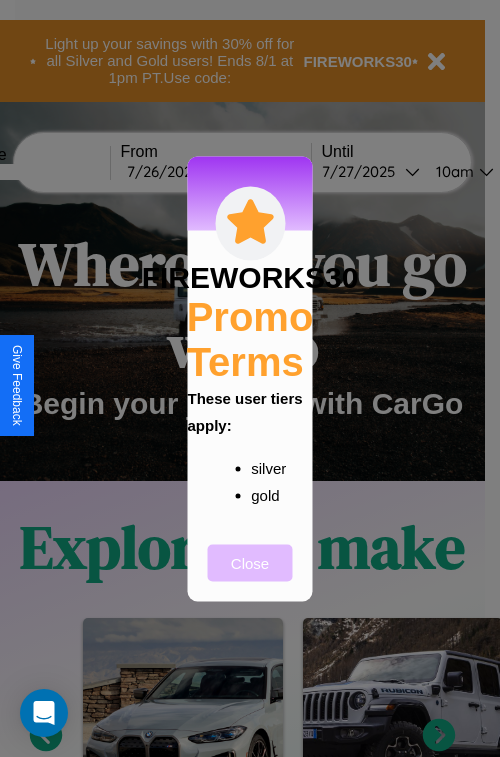 click on "Close" at bounding box center [250, 562] 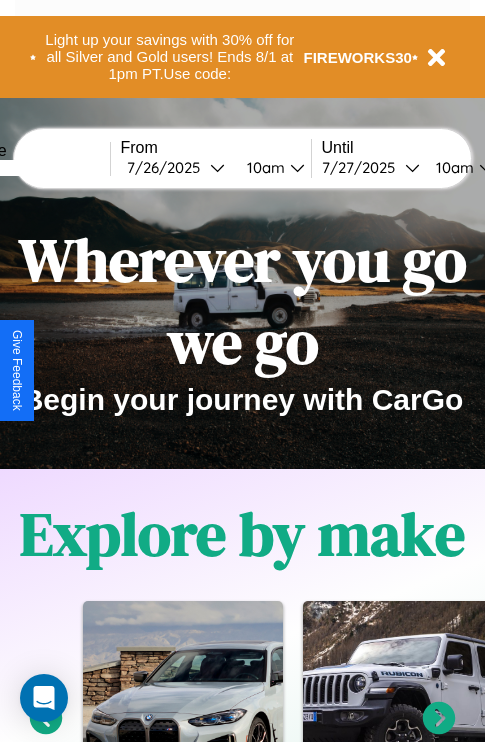 scroll, scrollTop: 0, scrollLeft: 0, axis: both 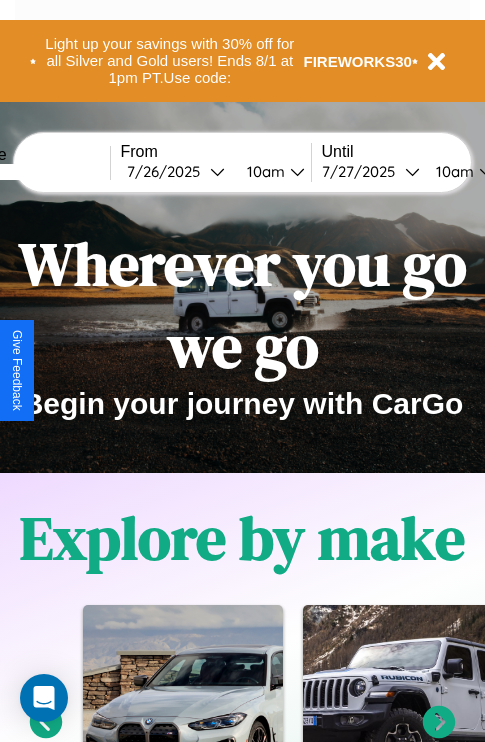 click at bounding box center (35, 172) 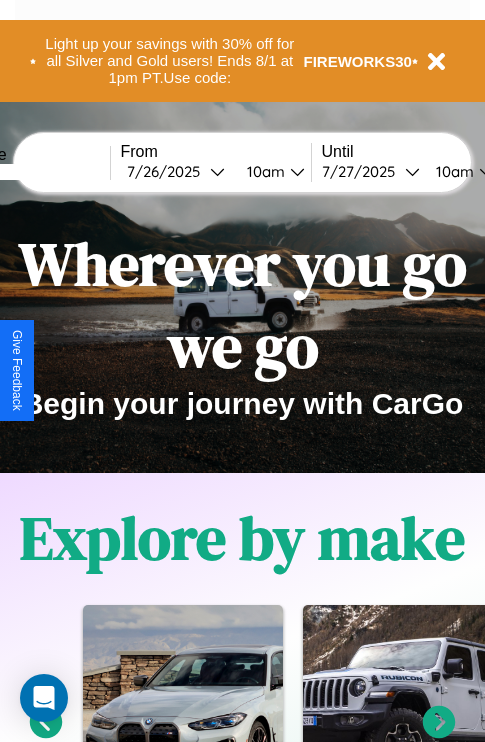 type on "******" 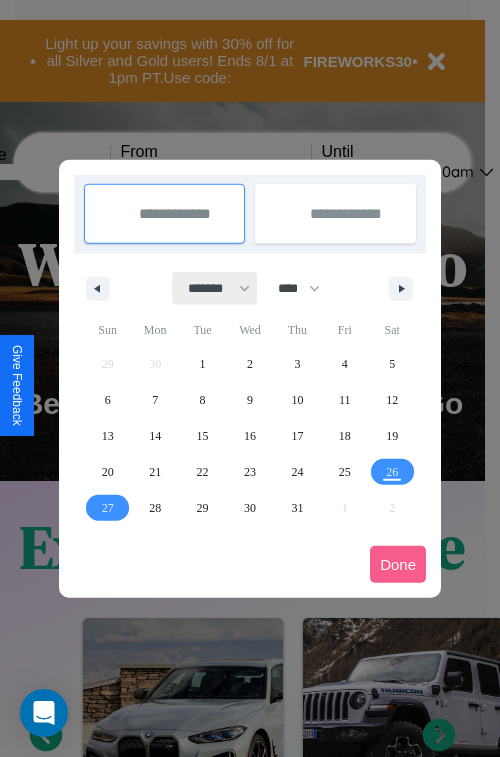 click on "******* ******** ***** ***** *** **** **** ****** ********* ******* ******** ********" at bounding box center (215, 288) 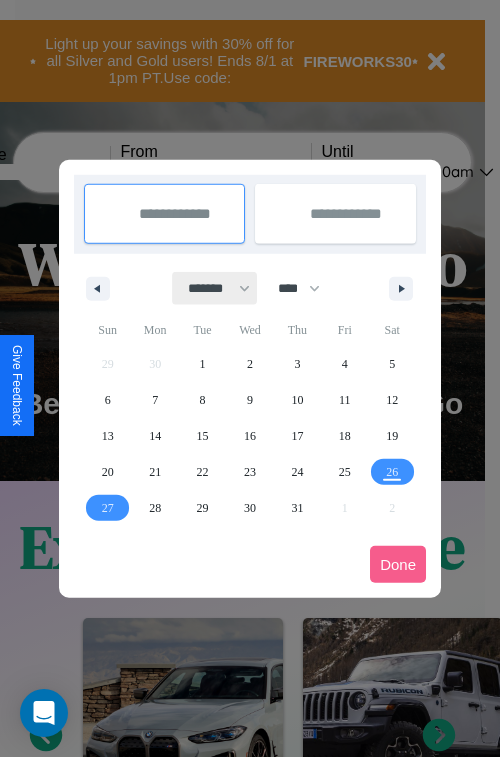 select on "*" 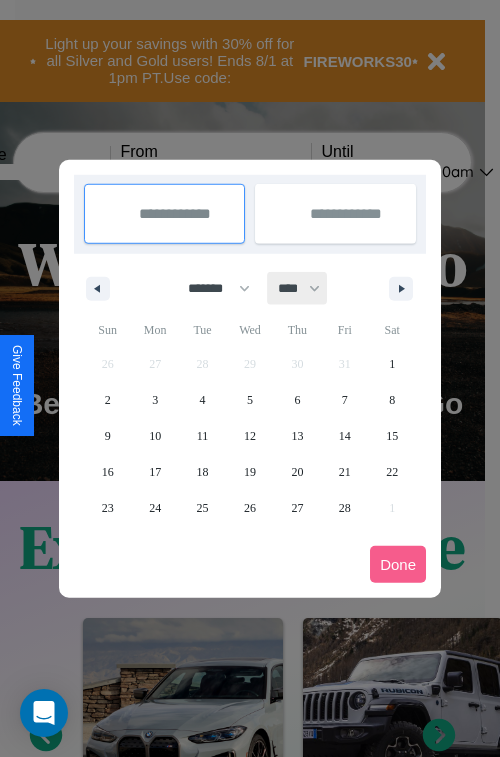 click on "**** **** **** **** **** **** **** **** **** **** **** **** **** **** **** **** **** **** **** **** **** **** **** **** **** **** **** **** **** **** **** **** **** **** **** **** **** **** **** **** **** **** **** **** **** **** **** **** **** **** **** **** **** **** **** **** **** **** **** **** **** **** **** **** **** **** **** **** **** **** **** **** **** **** **** **** **** **** **** **** **** **** **** **** **** **** **** **** **** **** **** **** **** **** **** **** **** **** **** **** **** **** **** **** **** **** **** **** **** **** **** **** **** **** **** **** **** **** **** **** ****" at bounding box center [298, 288] 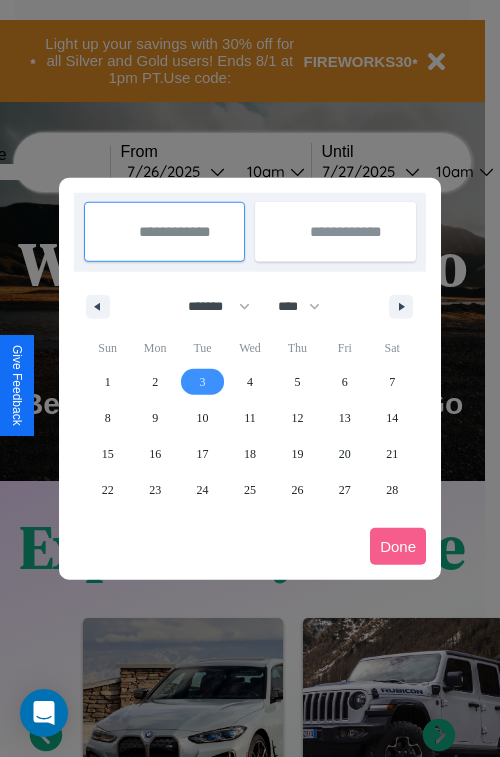 click on "3" at bounding box center (203, 382) 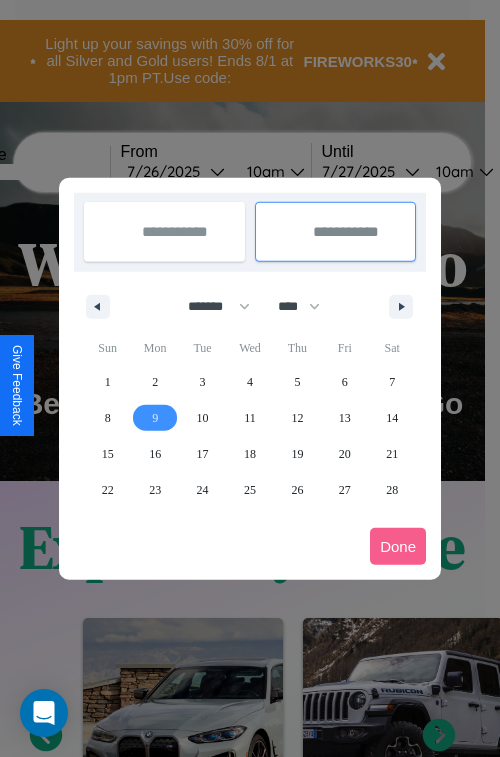 click on "9" at bounding box center [155, 418] 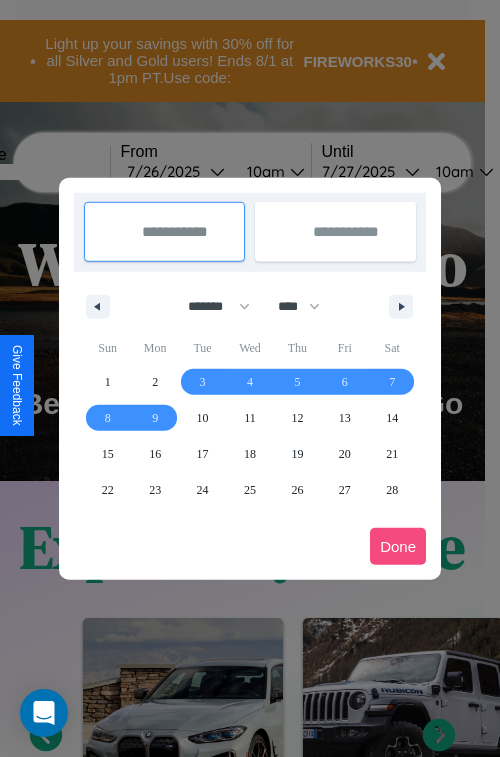 click on "Done" at bounding box center [398, 546] 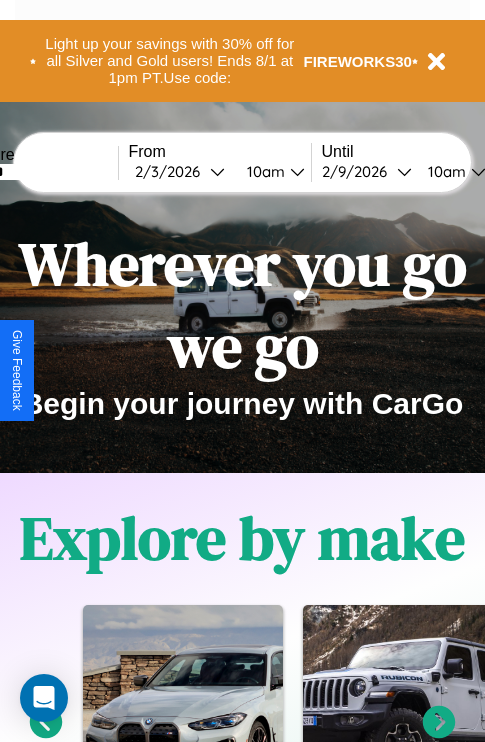 scroll, scrollTop: 0, scrollLeft: 68, axis: horizontal 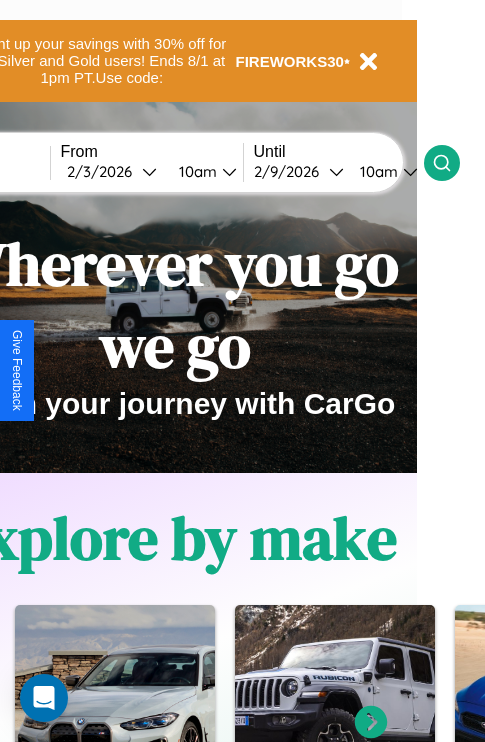 click 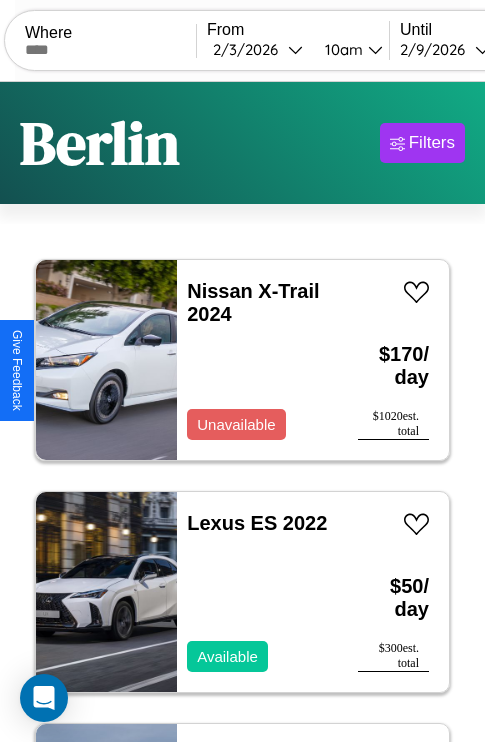 scroll, scrollTop: 95, scrollLeft: 0, axis: vertical 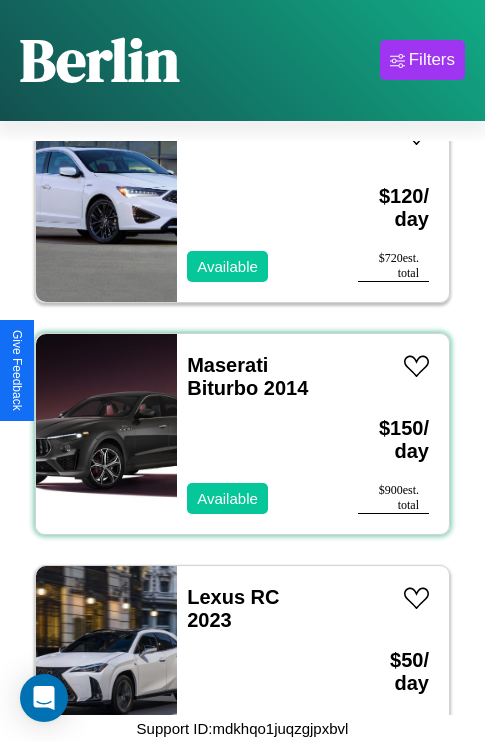 click on "Maserati   Biturbo   2014 Available" at bounding box center (257, 434) 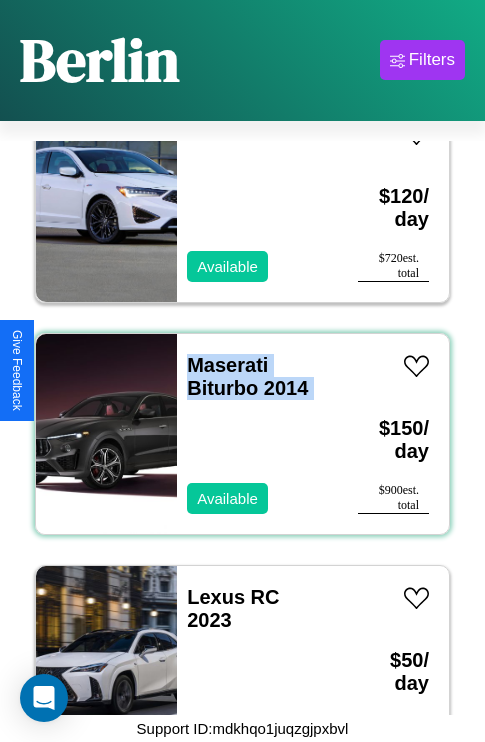 click on "Maserati   Biturbo   2014 Available" at bounding box center [257, 434] 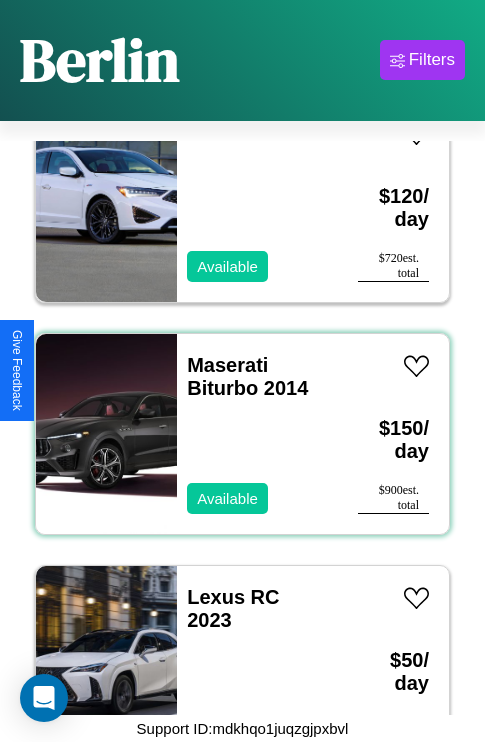 click on "Maserati   Biturbo   2014 Available" at bounding box center (257, 434) 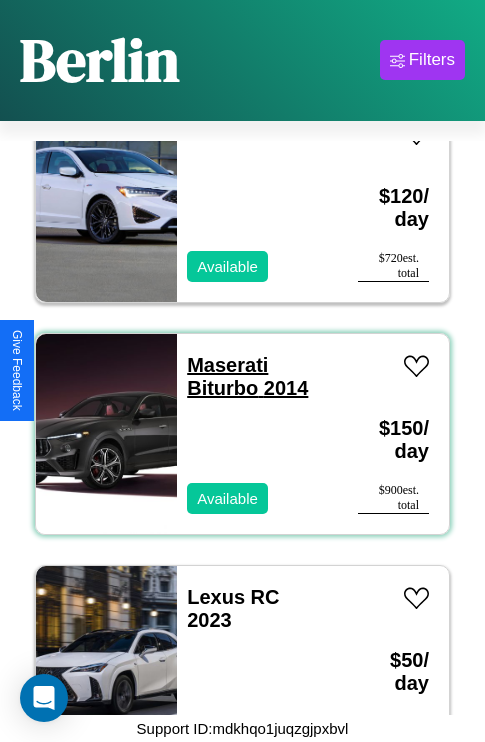 click on "Maserati   Biturbo   2014" at bounding box center (247, 376) 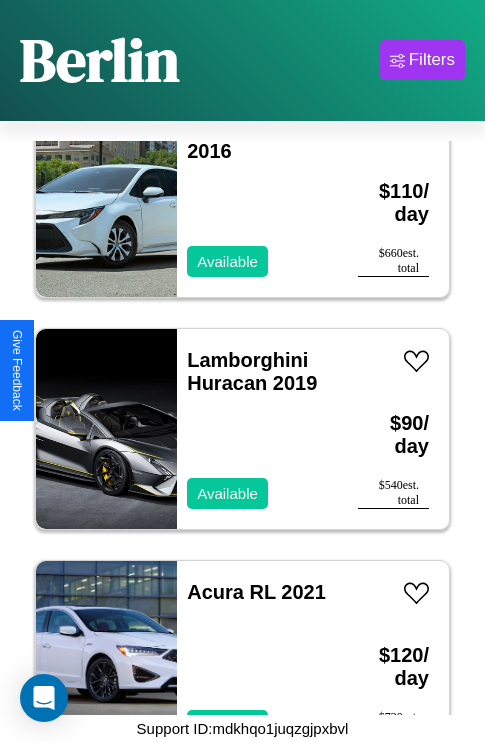 scroll, scrollTop: 1235, scrollLeft: 0, axis: vertical 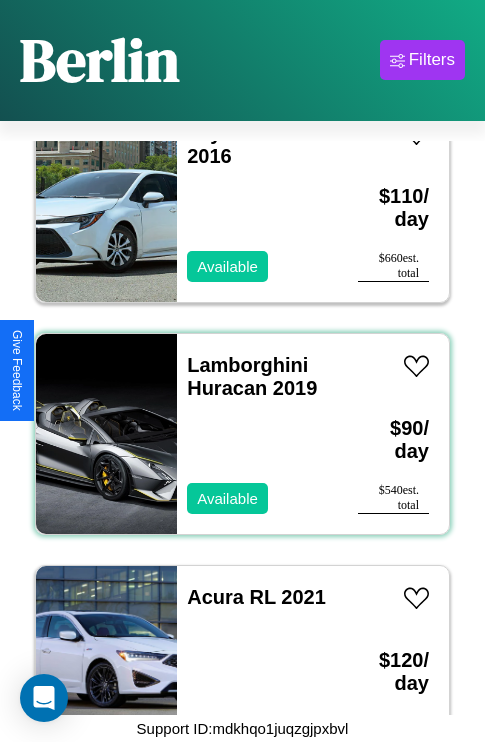 click on "Lamborghini   Huracan   2019 Available" at bounding box center (257, 434) 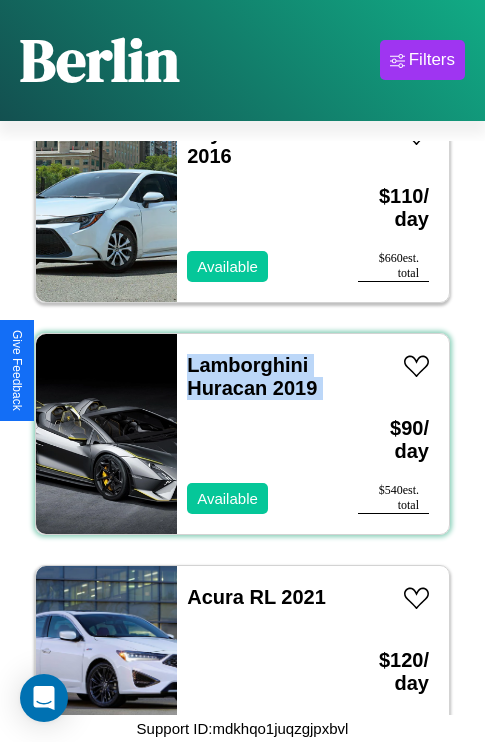click on "Lamborghini   Huracan   2019 Available" at bounding box center [257, 434] 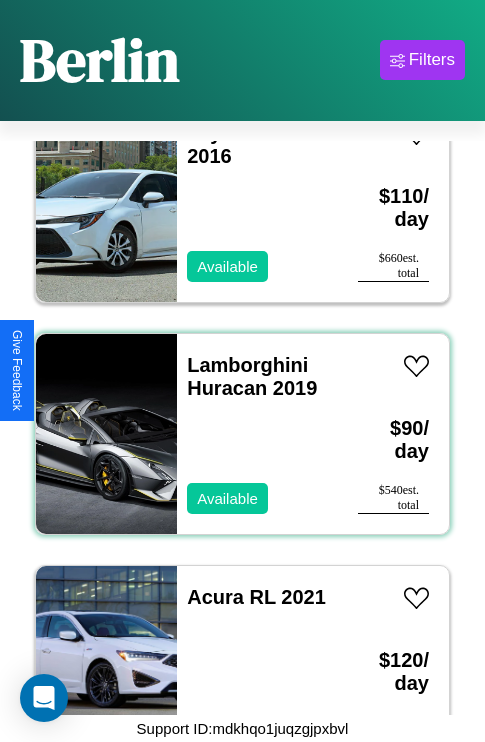 click on "Lamborghini   Huracan   2019 Available" at bounding box center (257, 434) 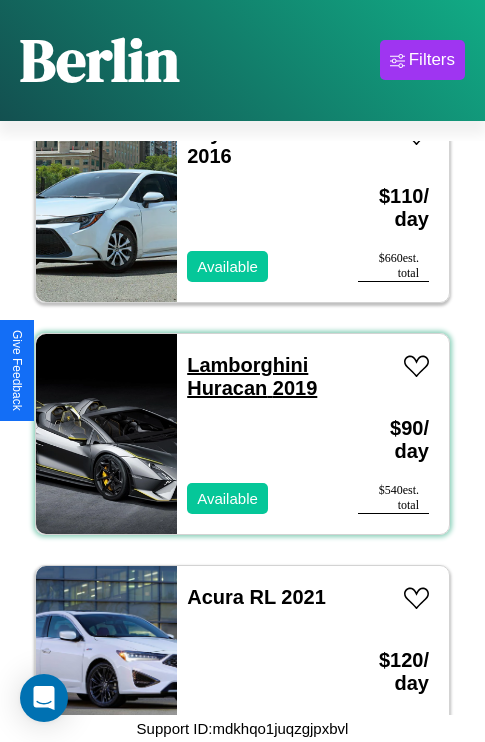 click on "Lamborghini   Huracan   2019" at bounding box center (252, 376) 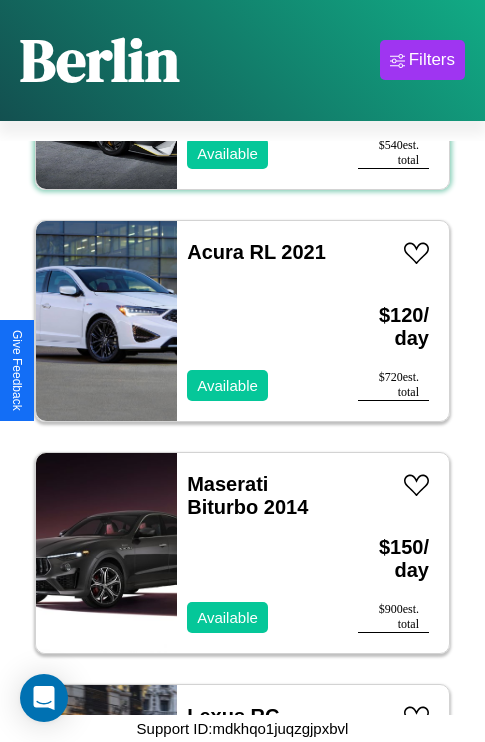 scroll, scrollTop: 1699, scrollLeft: 0, axis: vertical 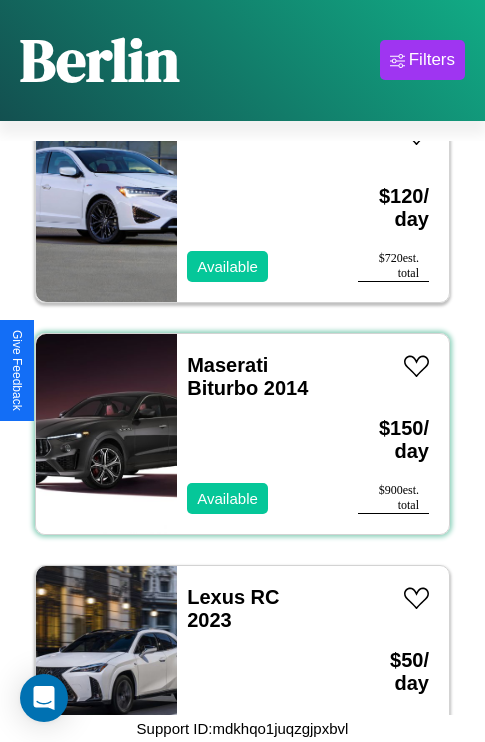 click on "Maserati   Biturbo   2014 Available" at bounding box center (257, 434) 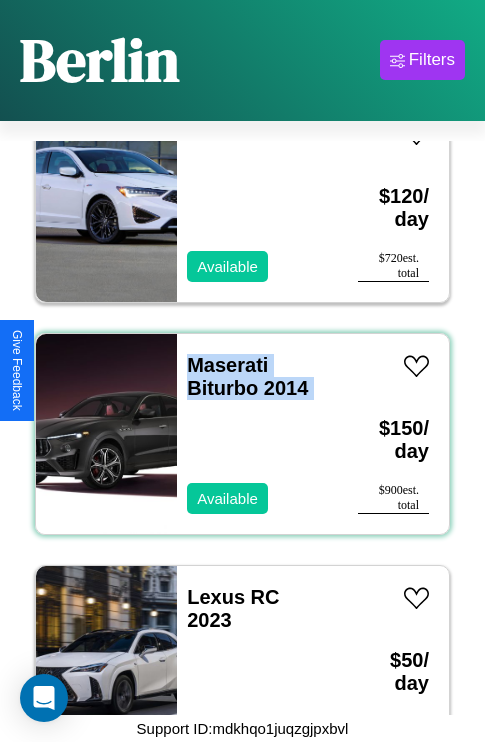click on "Maserati   Biturbo   2014 Available" at bounding box center [257, 434] 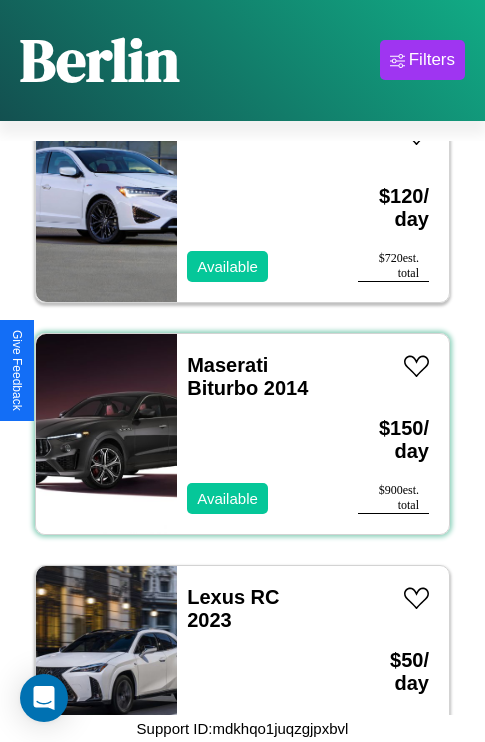 click on "Maserati   Biturbo   2014 Available" at bounding box center (257, 434) 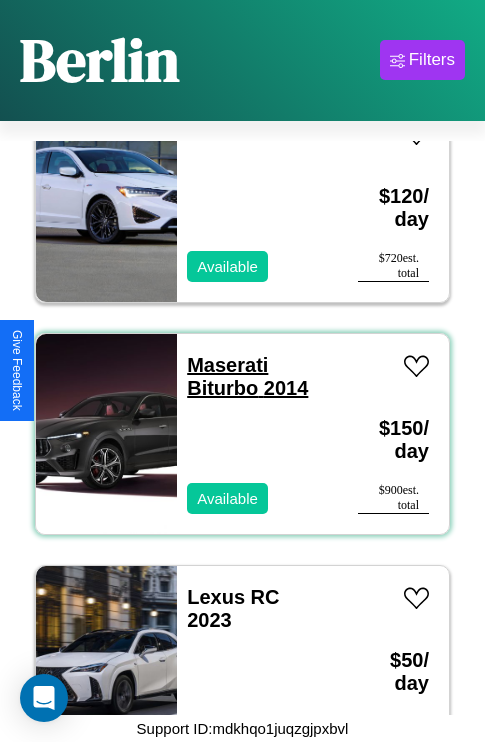 click on "Maserati   Biturbo   2014" at bounding box center (247, 376) 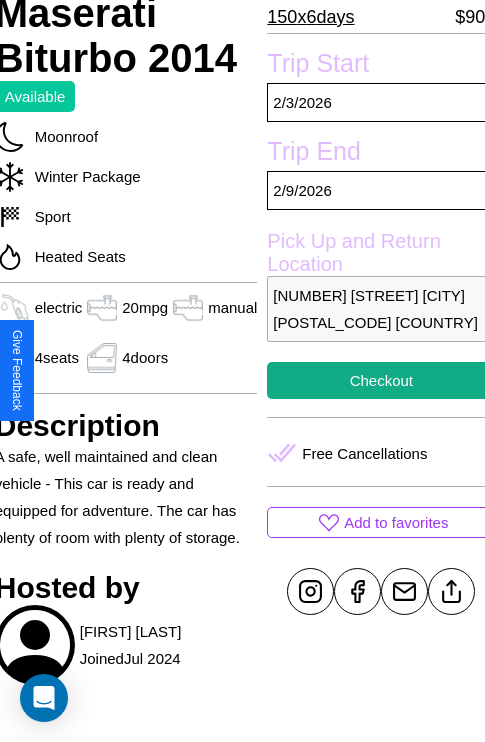 scroll, scrollTop: 496, scrollLeft: 80, axis: both 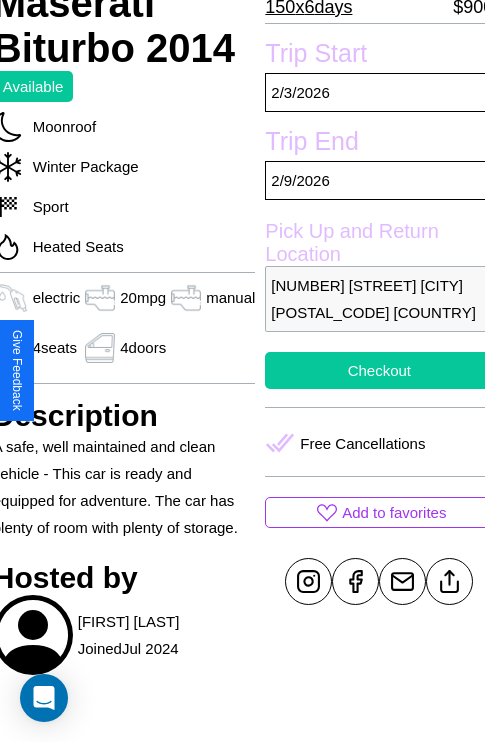 click on "Checkout" at bounding box center [379, 370] 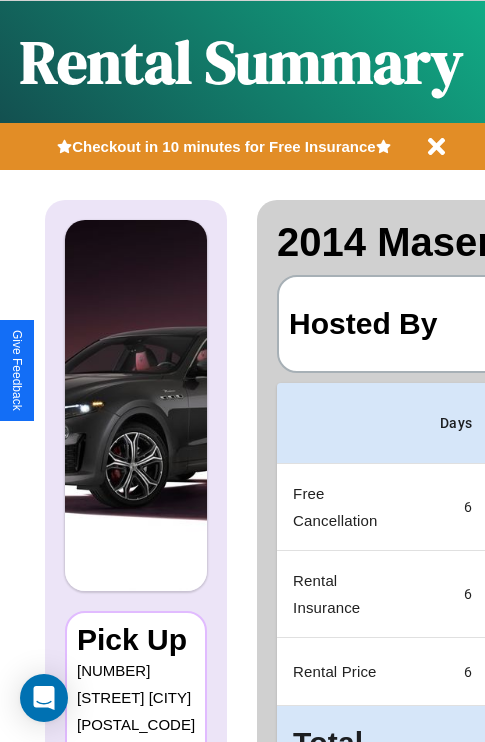 scroll, scrollTop: 0, scrollLeft: 378, axis: horizontal 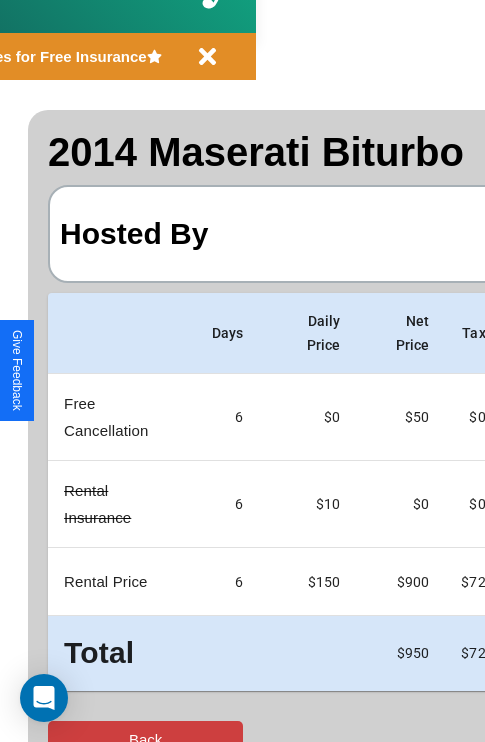 click on "Back" at bounding box center (145, 739) 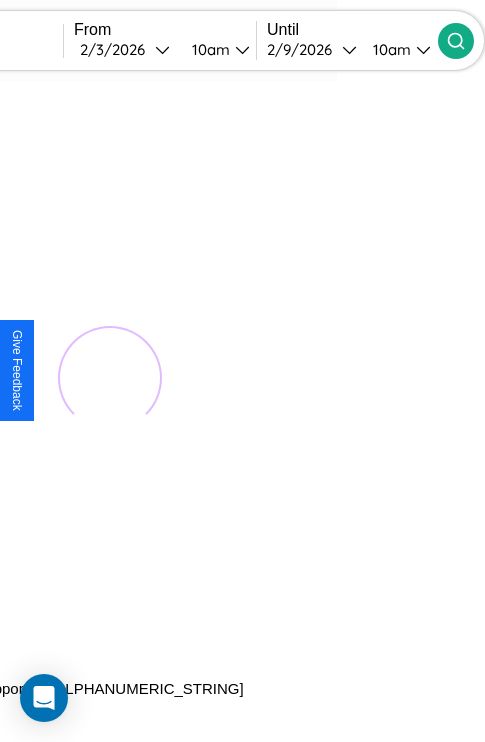 scroll, scrollTop: 0, scrollLeft: 0, axis: both 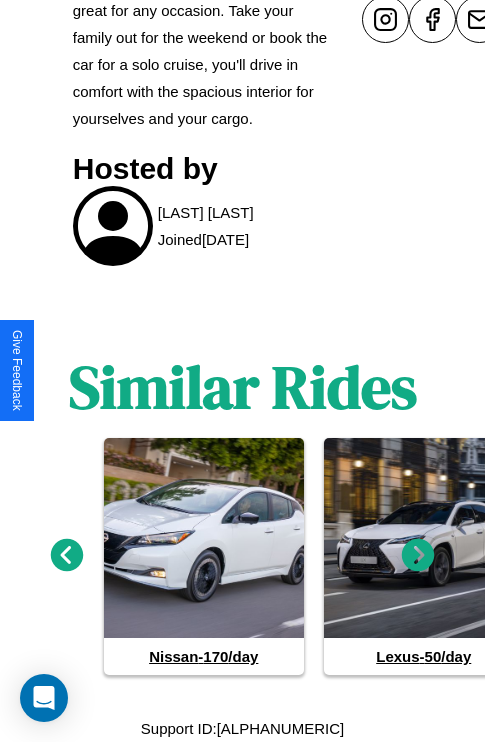 click 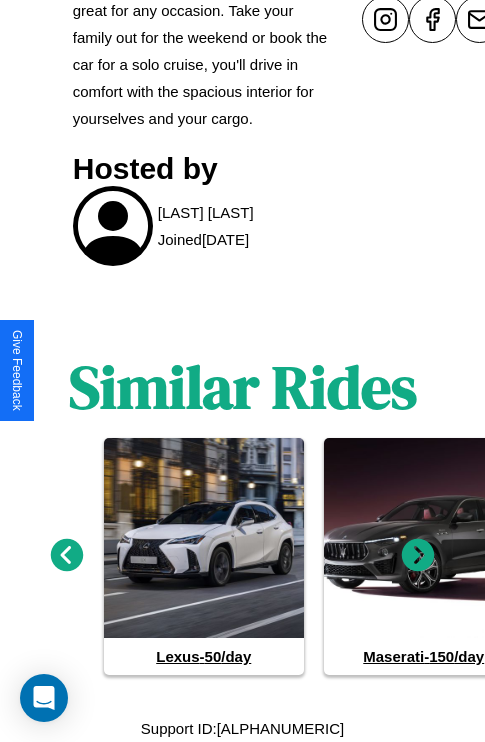 click 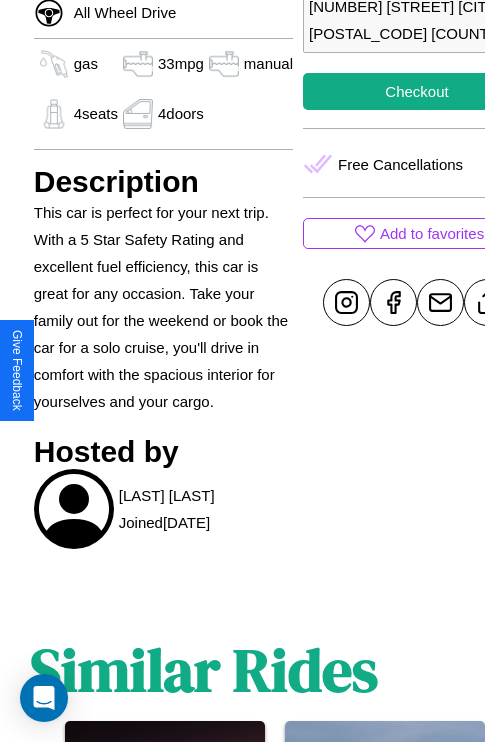 scroll, scrollTop: 619, scrollLeft: 48, axis: both 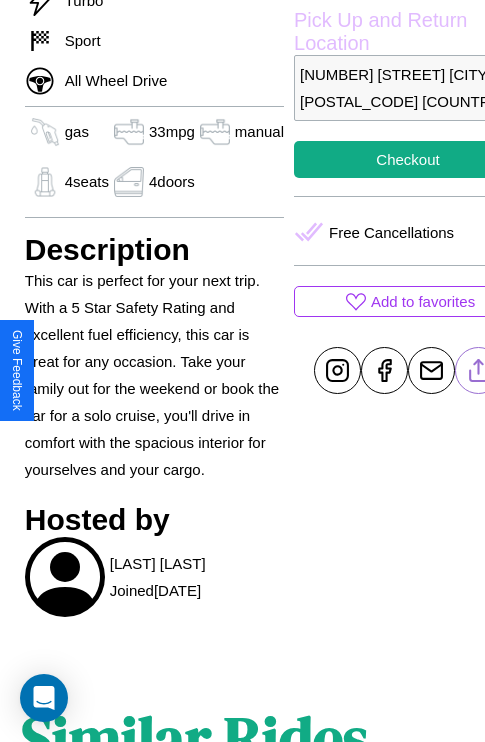 click 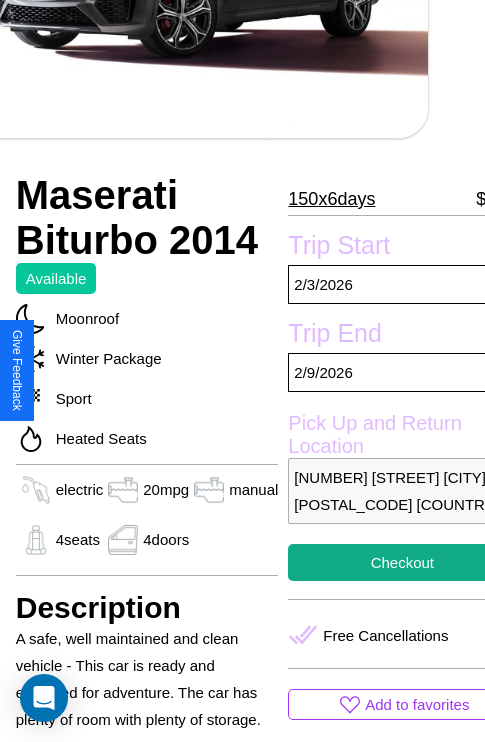 scroll, scrollTop: 424, scrollLeft: 80, axis: both 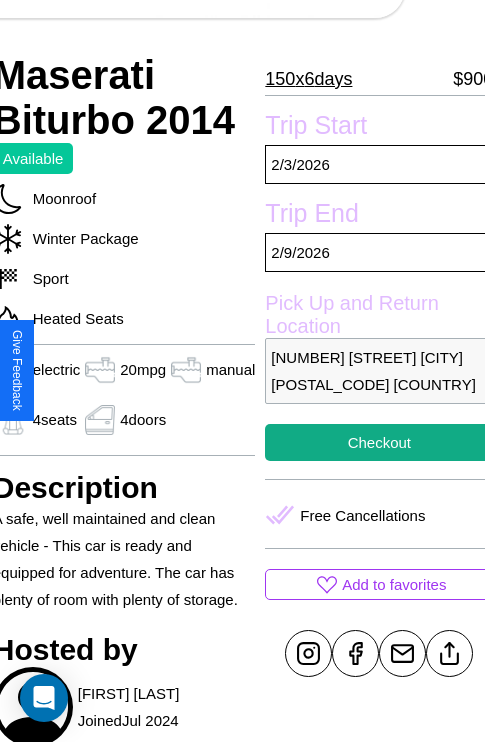click on "5192 Cedar Street  Berlin  62542 Germany" at bounding box center [379, 371] 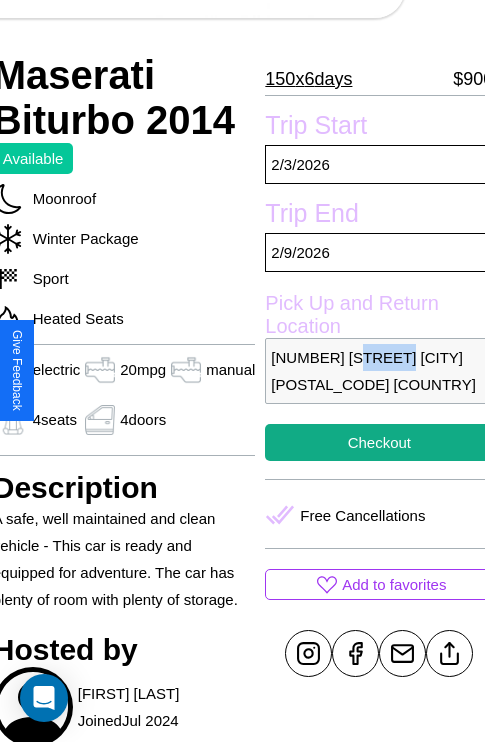 click on "5192 Cedar Street  Berlin  62542 Germany" at bounding box center [379, 371] 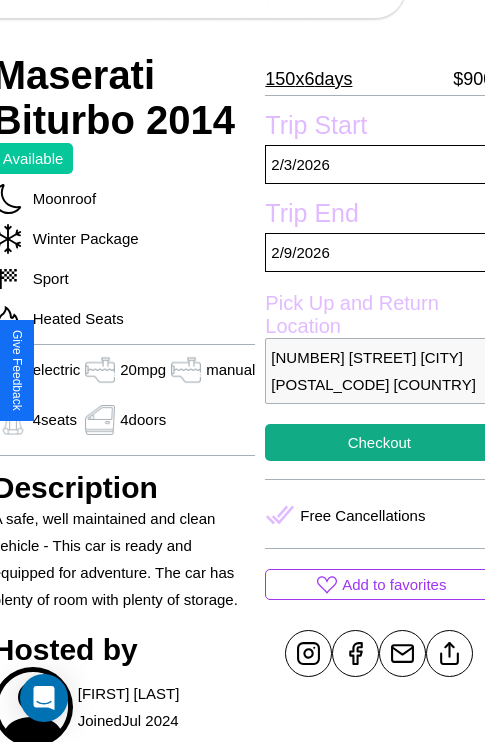 click on "5192 Cedar Street  Berlin  62542 Germany" at bounding box center (379, 371) 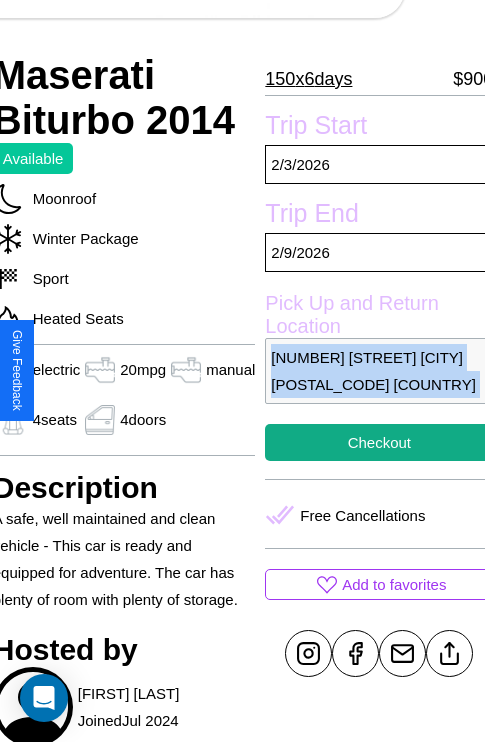 click on "5192 Cedar Street  Berlin  62542 Germany" at bounding box center (379, 371) 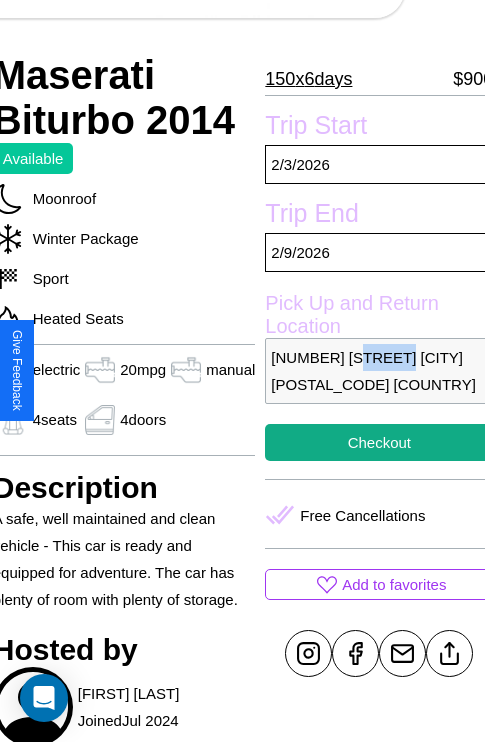 click on "5192 Cedar Street  Berlin  62542 Germany" at bounding box center [379, 371] 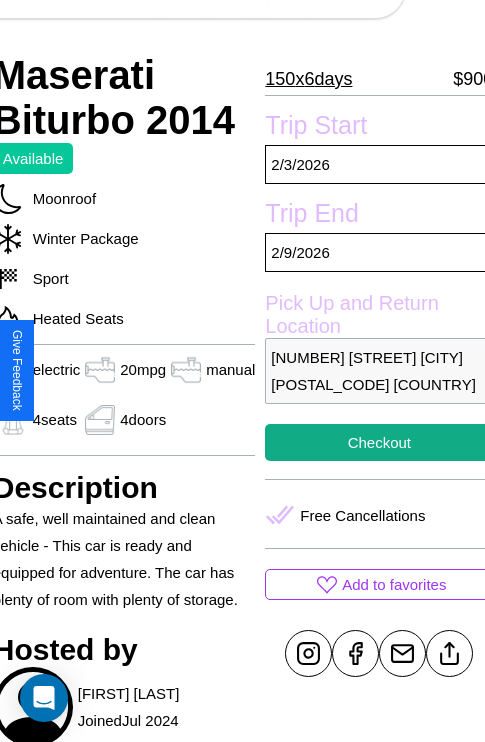 scroll, scrollTop: 496, scrollLeft: 80, axis: both 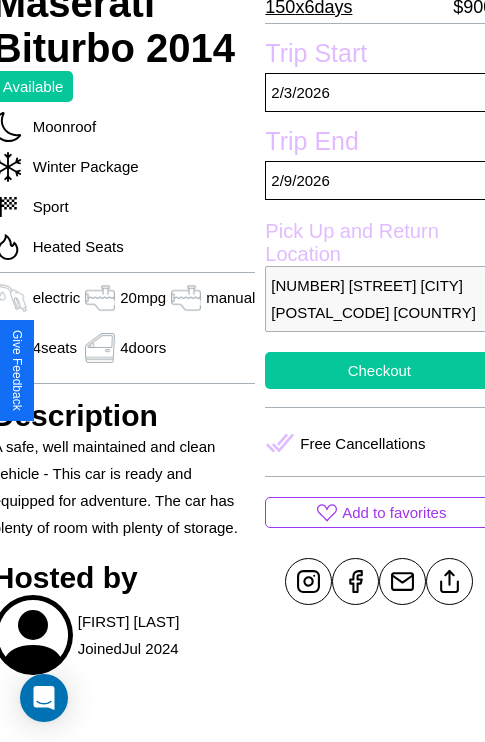 click on "Checkout" at bounding box center (379, 370) 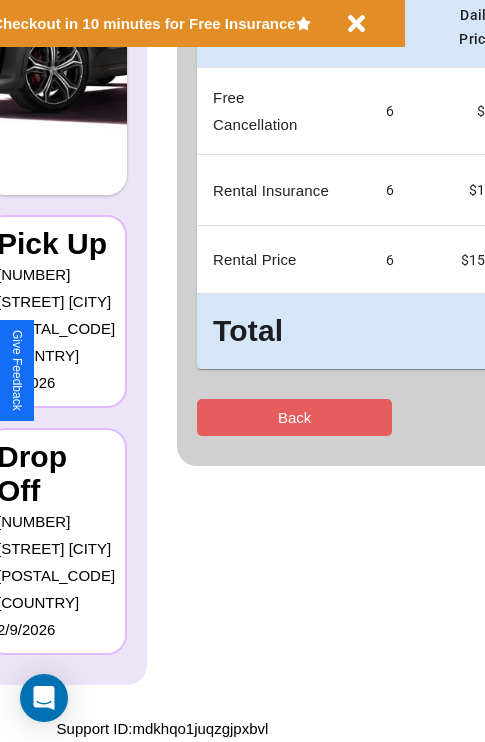 scroll, scrollTop: 0, scrollLeft: 0, axis: both 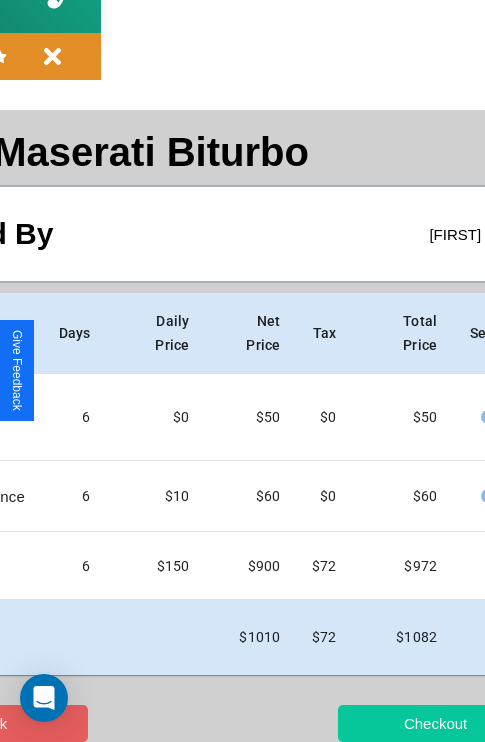 click on "Checkout" at bounding box center [435, 723] 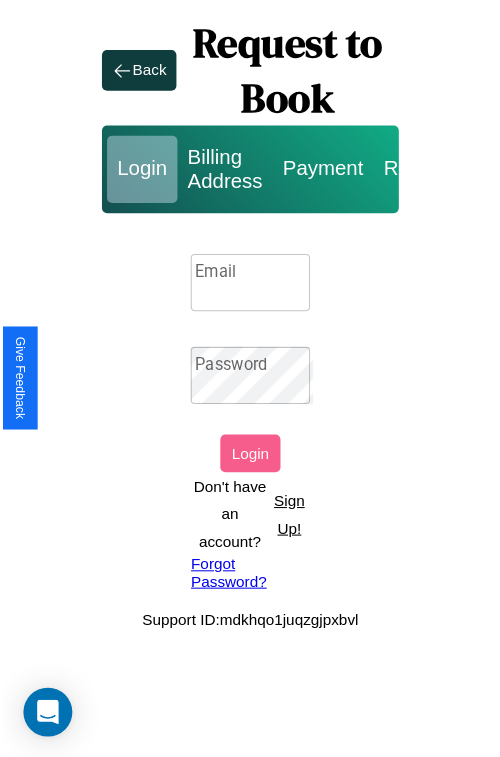 scroll, scrollTop: 0, scrollLeft: 0, axis: both 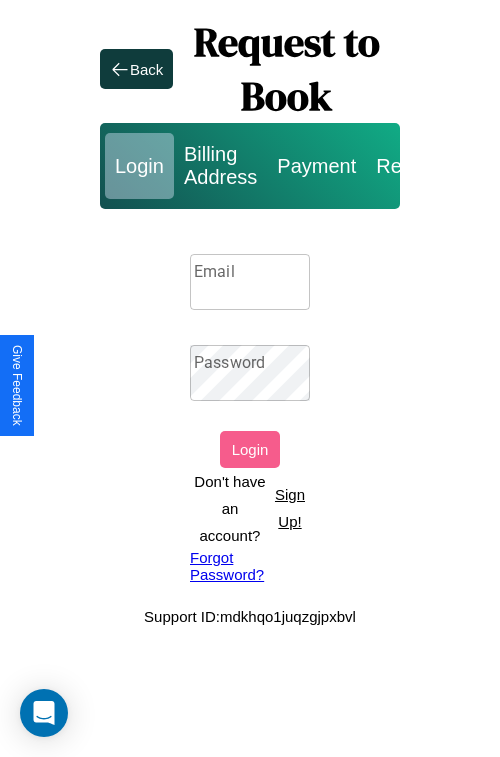 click on "Sign Up!" at bounding box center (290, 508) 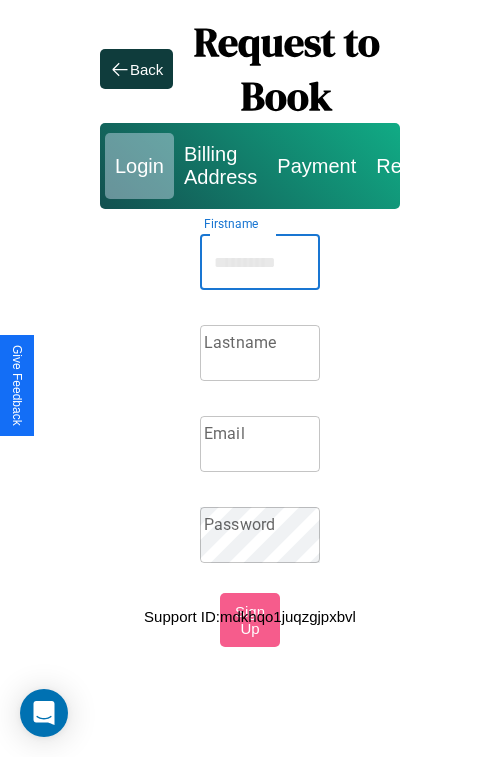 click on "Firstname" at bounding box center (260, 262) 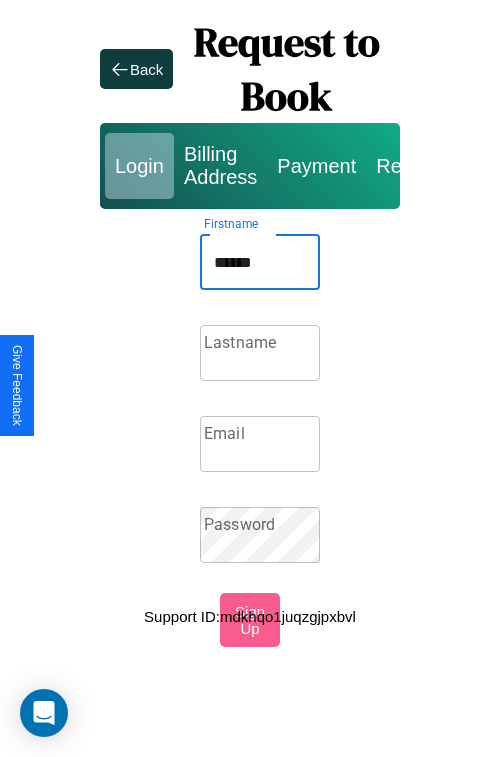 type on "******" 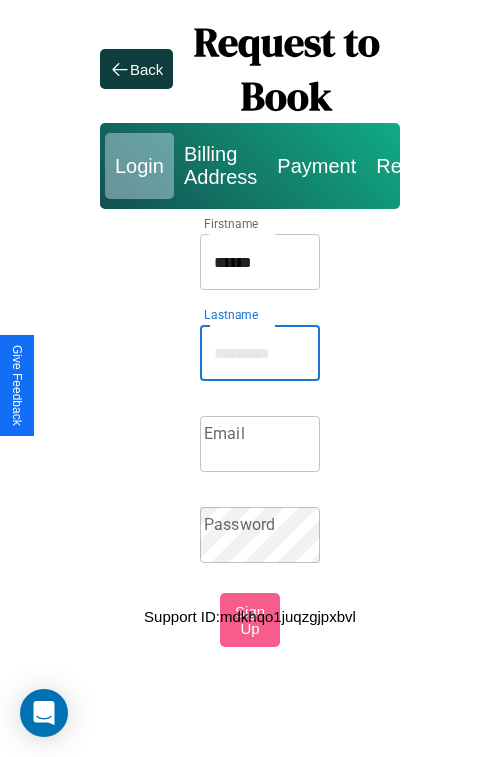 click on "Lastname" at bounding box center (260, 353) 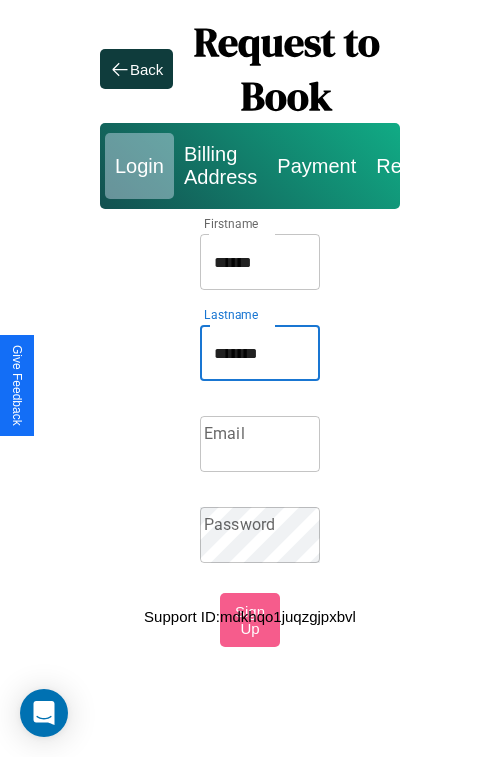 type on "*******" 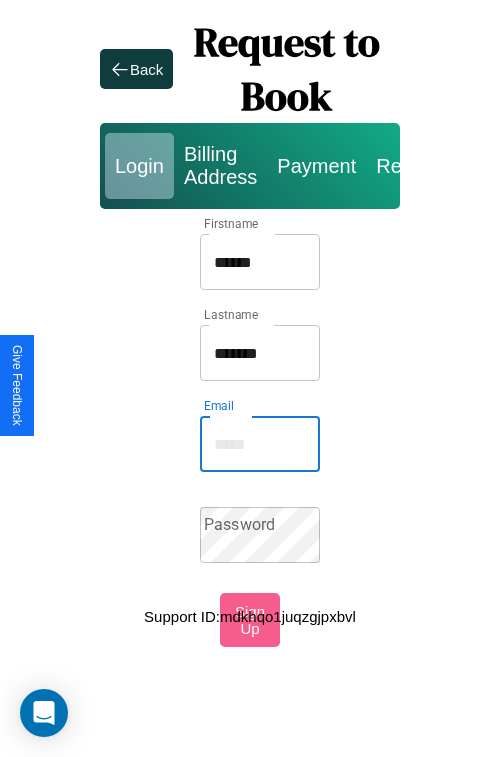 click on "Email" at bounding box center (260, 444) 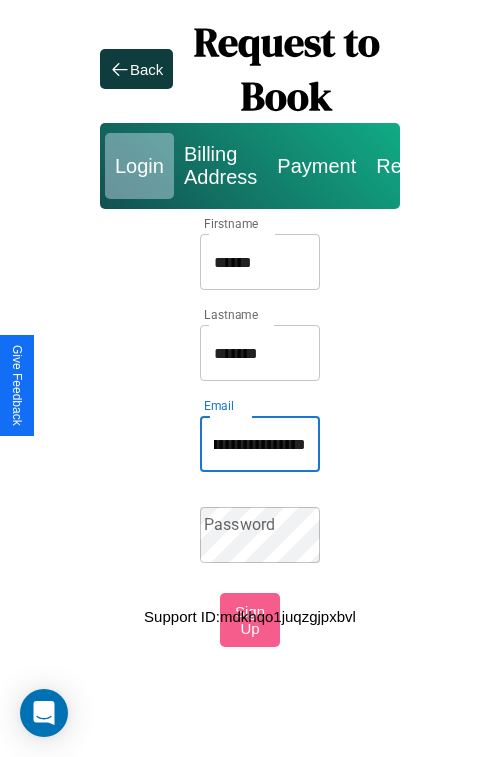 scroll, scrollTop: 0, scrollLeft: 100, axis: horizontal 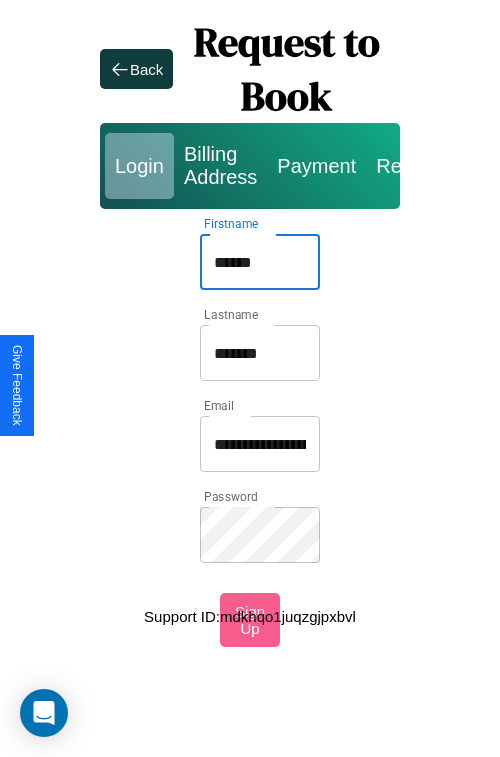 click on "******" at bounding box center [260, 262] 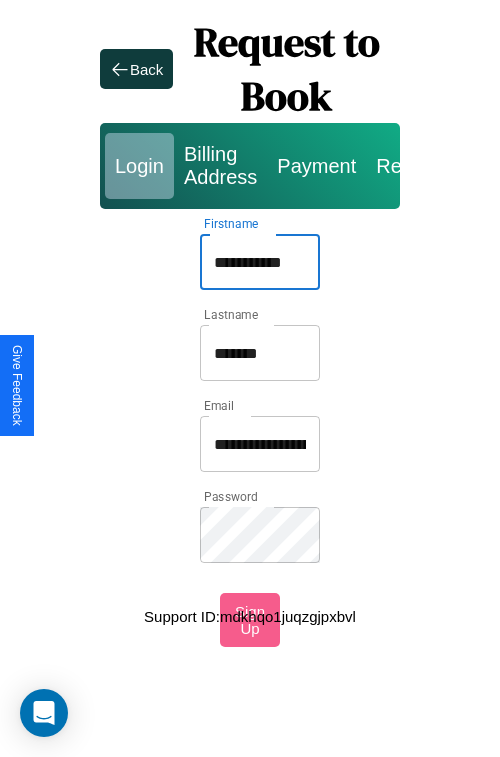type on "**********" 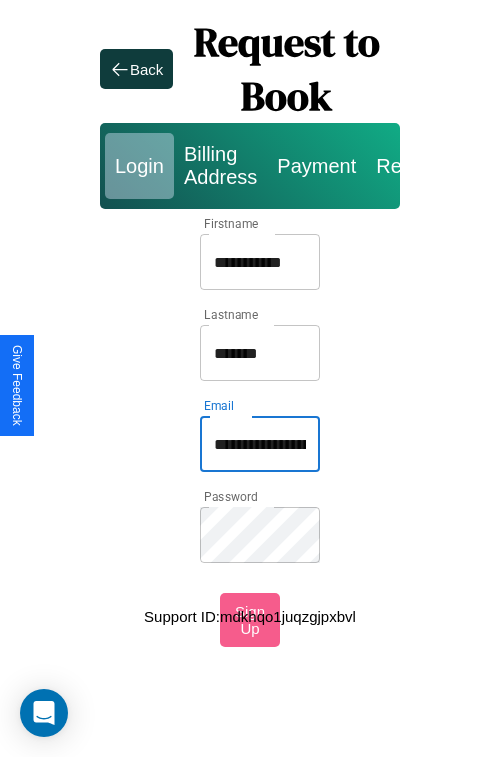 click on "**********" at bounding box center [260, 444] 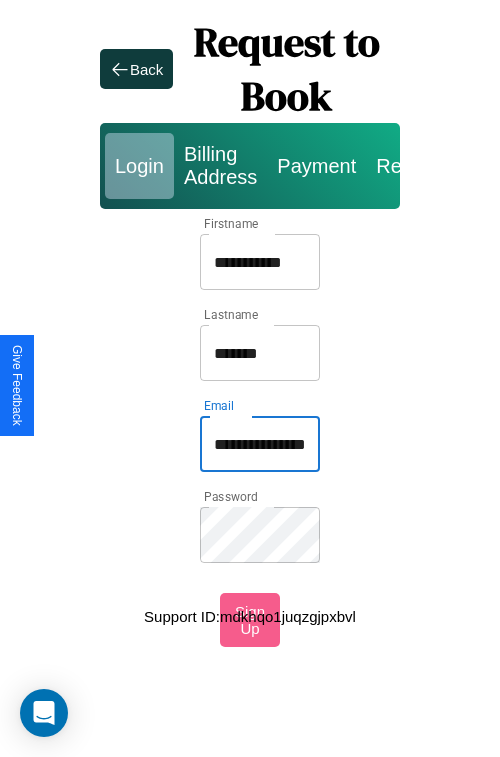 type on "**********" 